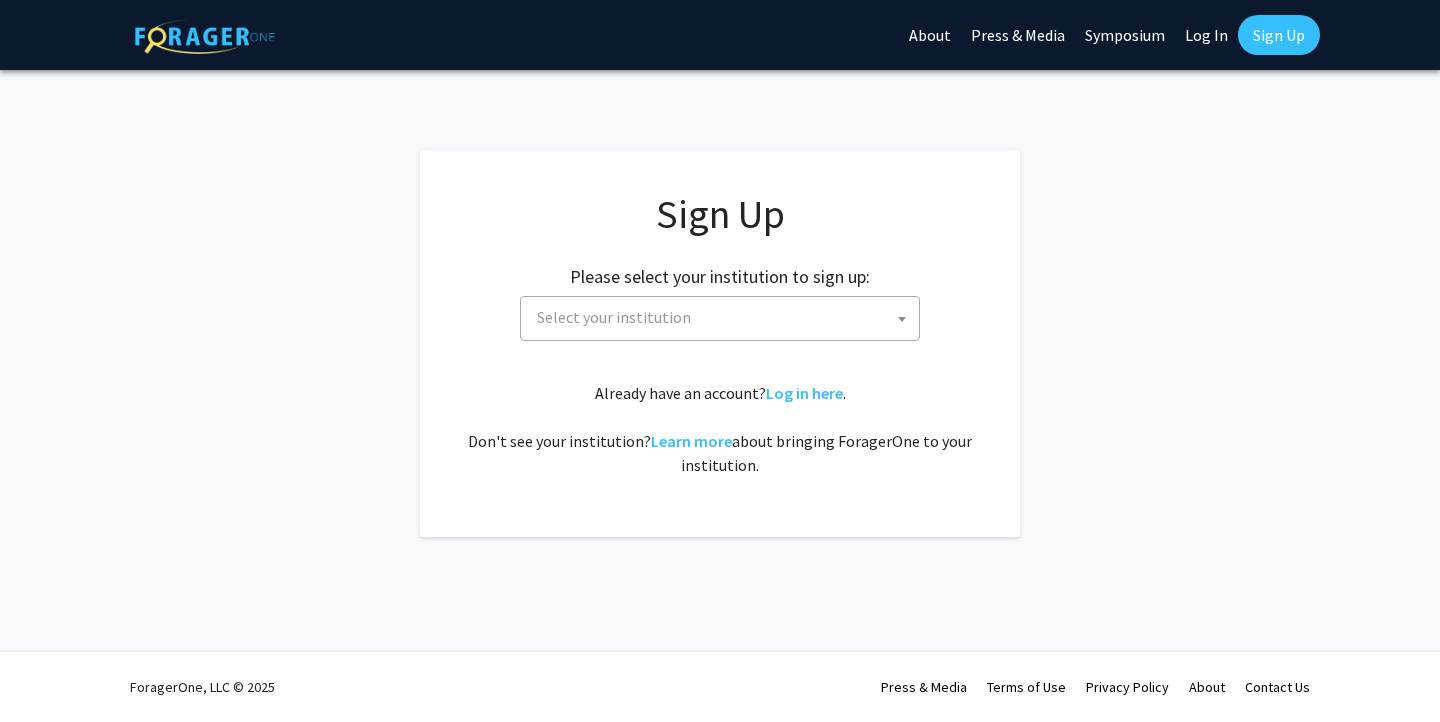 scroll, scrollTop: 0, scrollLeft: 0, axis: both 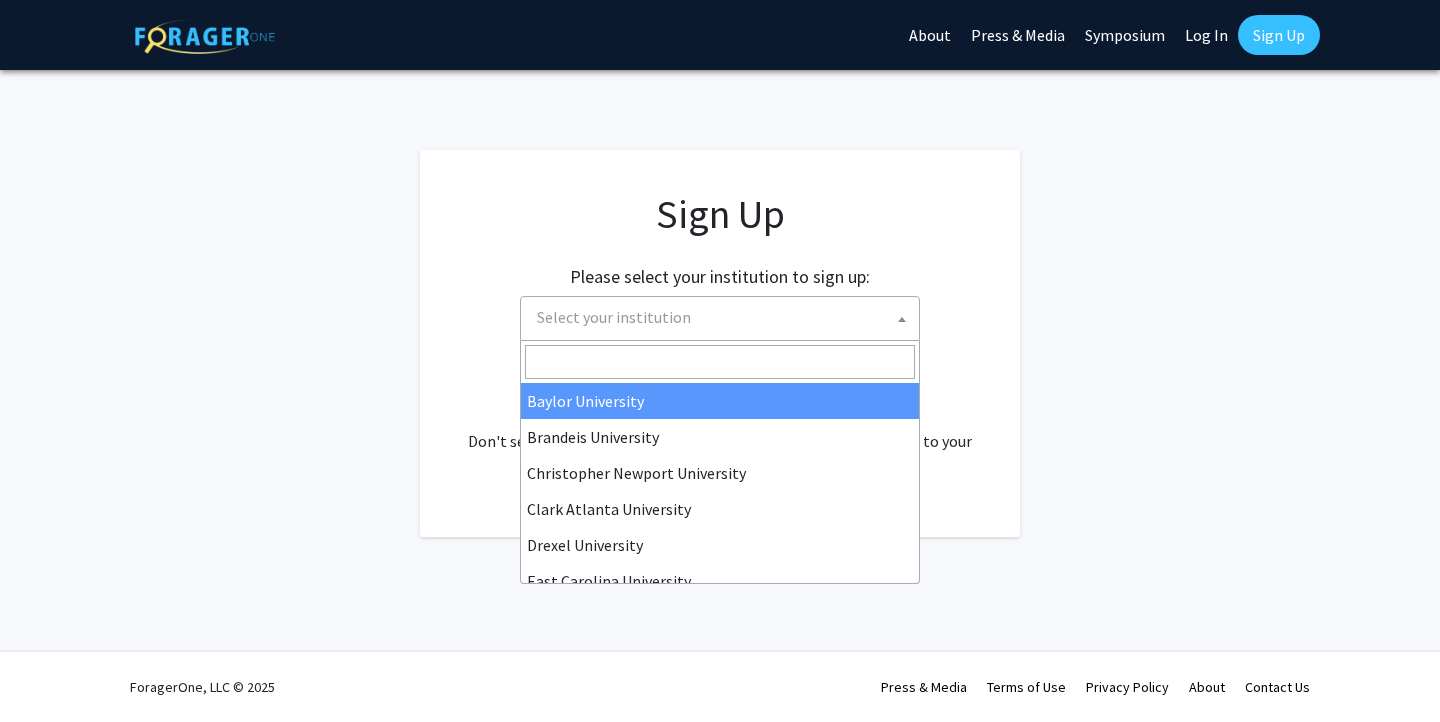 click on "Select your institution" at bounding box center [724, 317] 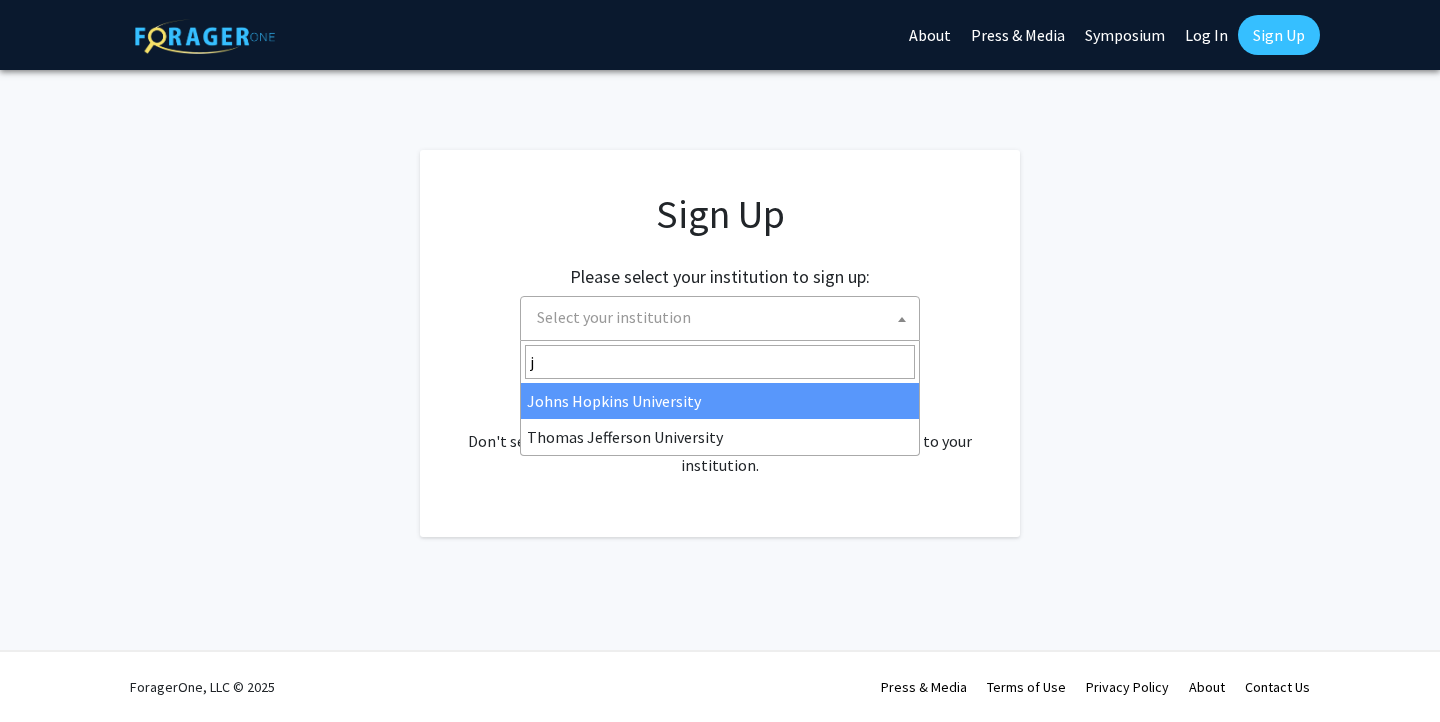 scroll, scrollTop: 0, scrollLeft: 0, axis: both 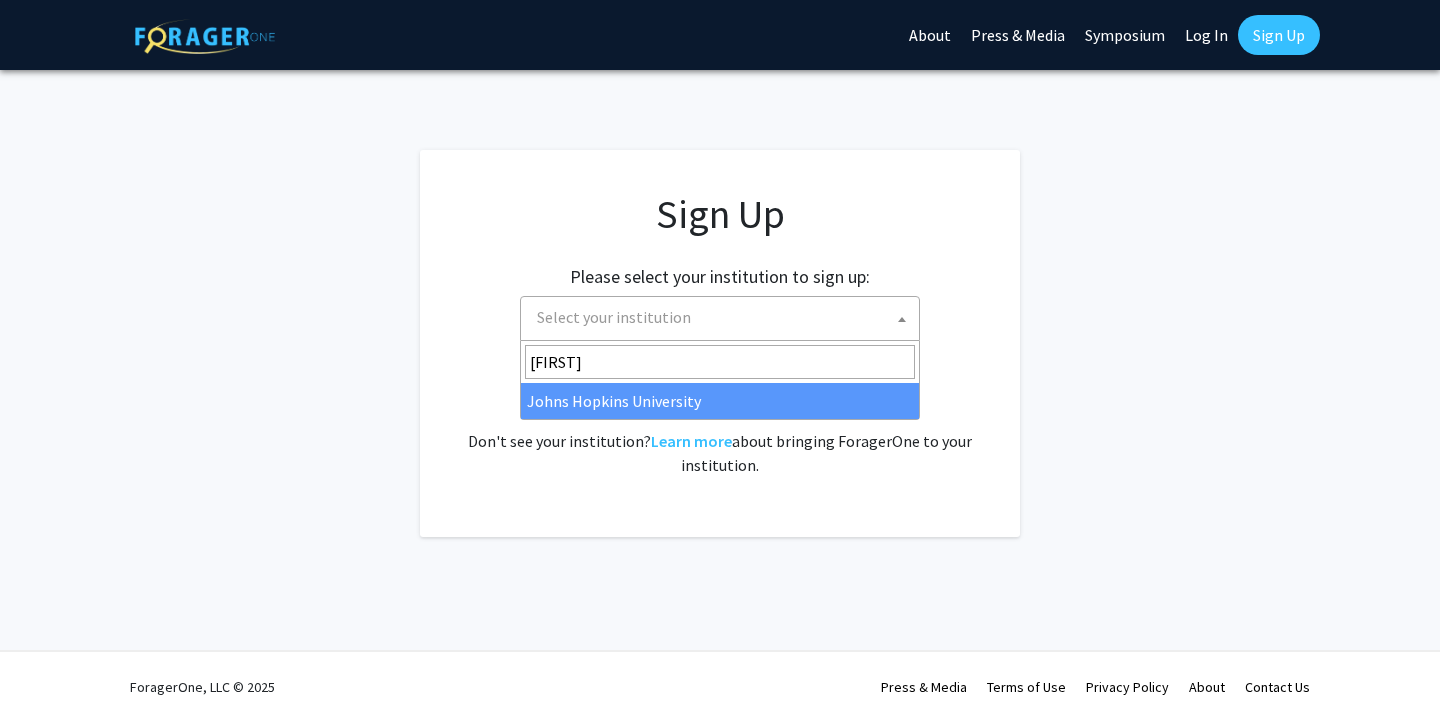 type on "[FIRST]" 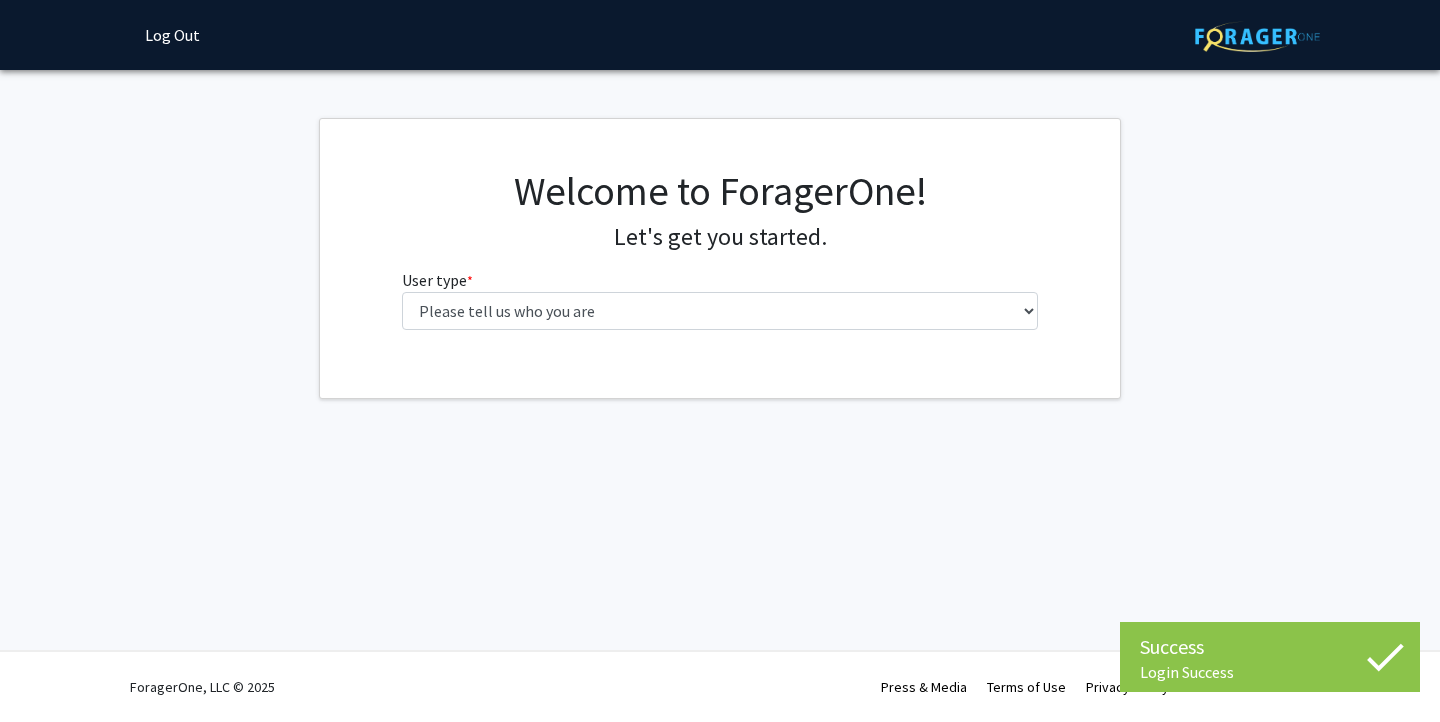 scroll, scrollTop: 0, scrollLeft: 0, axis: both 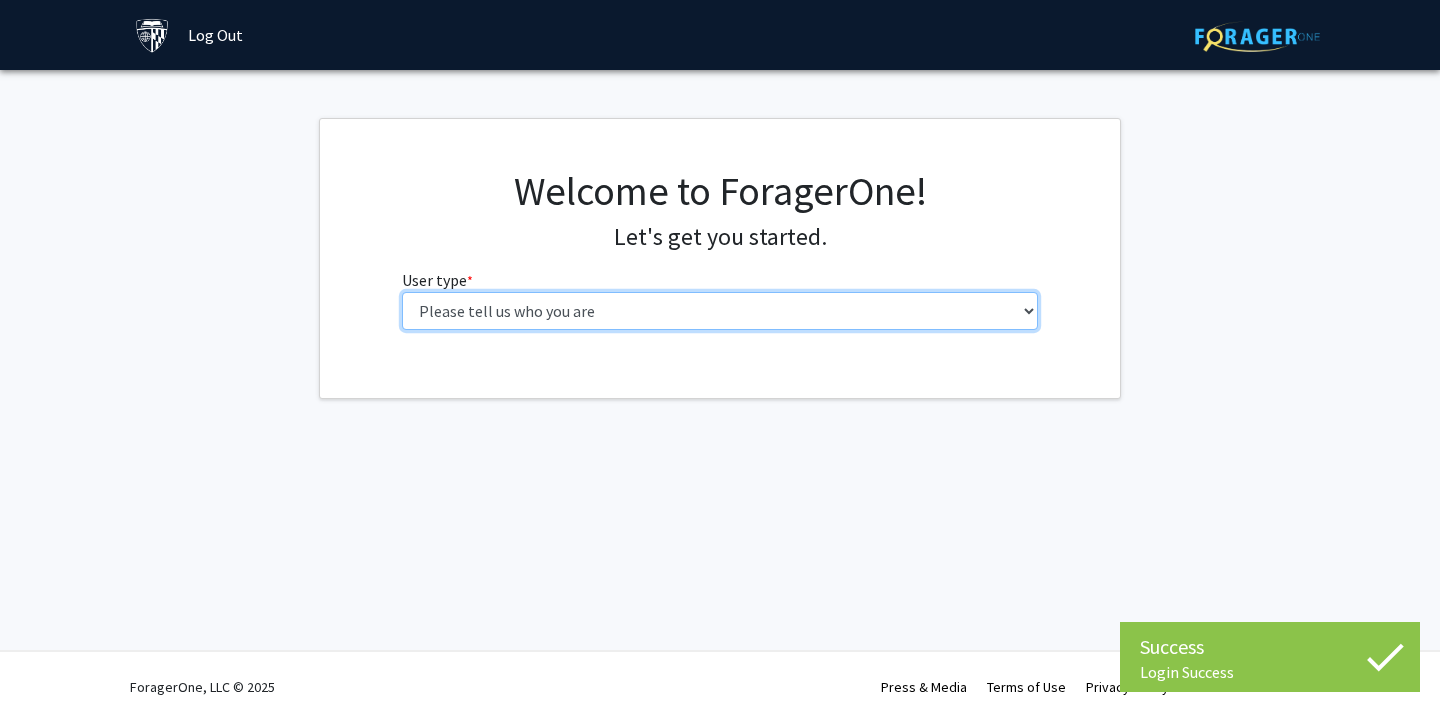 click on "Please tell us who you are  Undergraduate Student   Master's Student   Doctoral Candidate (PhD, MD, DMD, PharmD, etc.)   Postdoctoral Researcher / Research Staff / Medical Resident / Medical Fellow   Faculty   Administrative Staff" at bounding box center [720, 311] 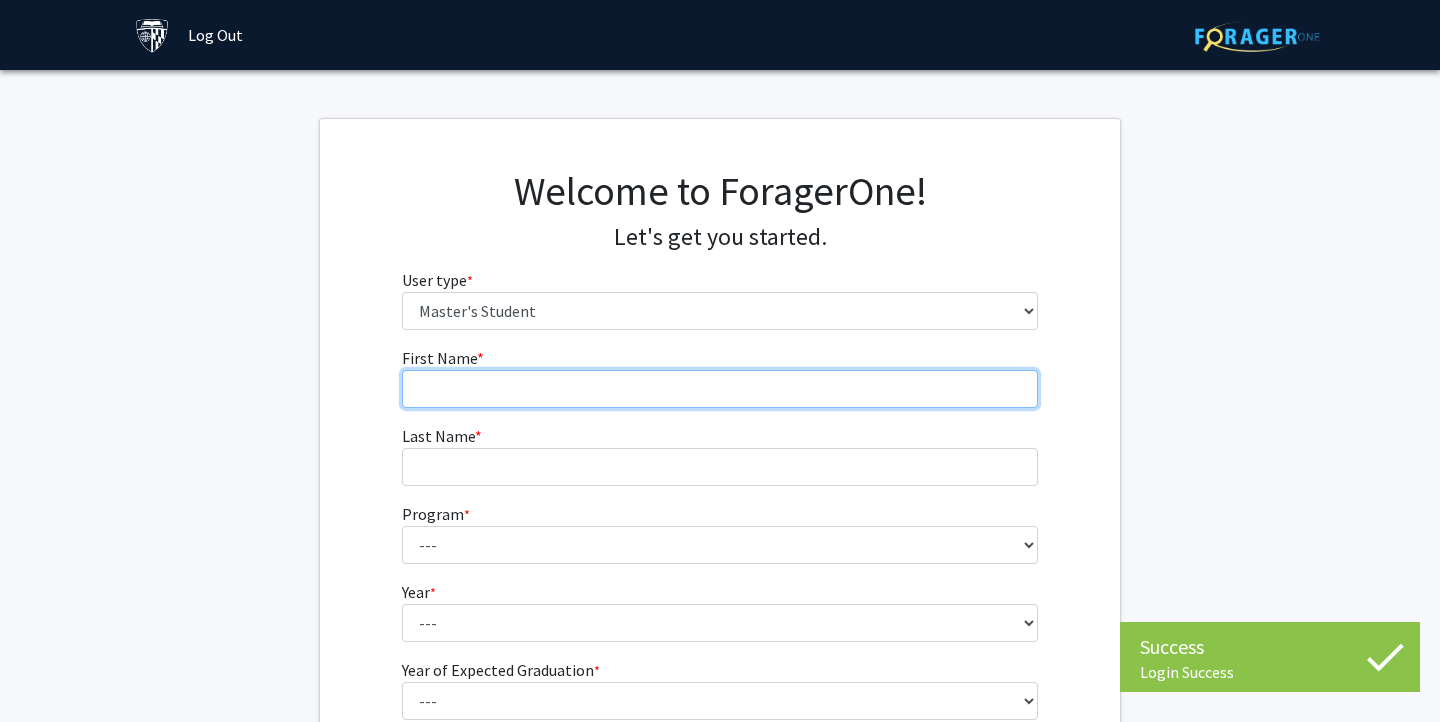 click on "First Name * required" at bounding box center [720, 389] 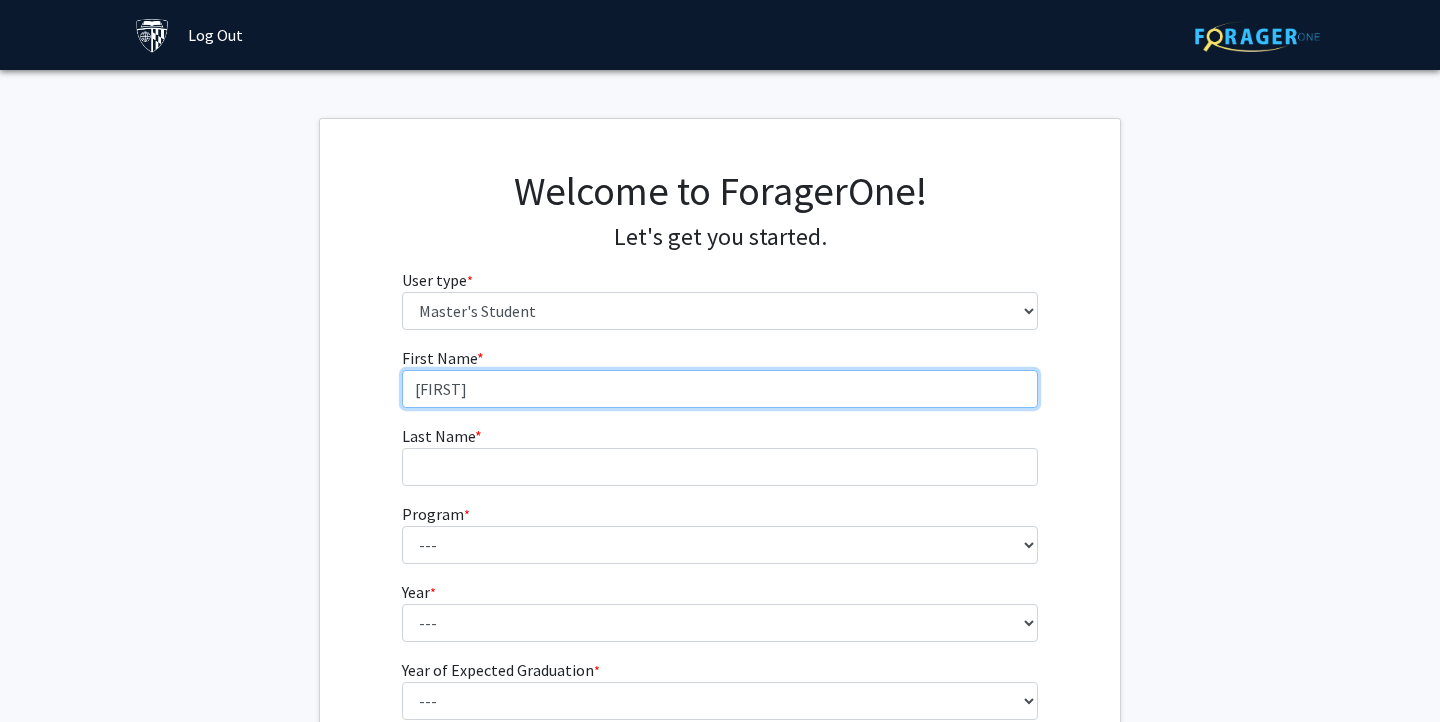 type on "[FIRST]" 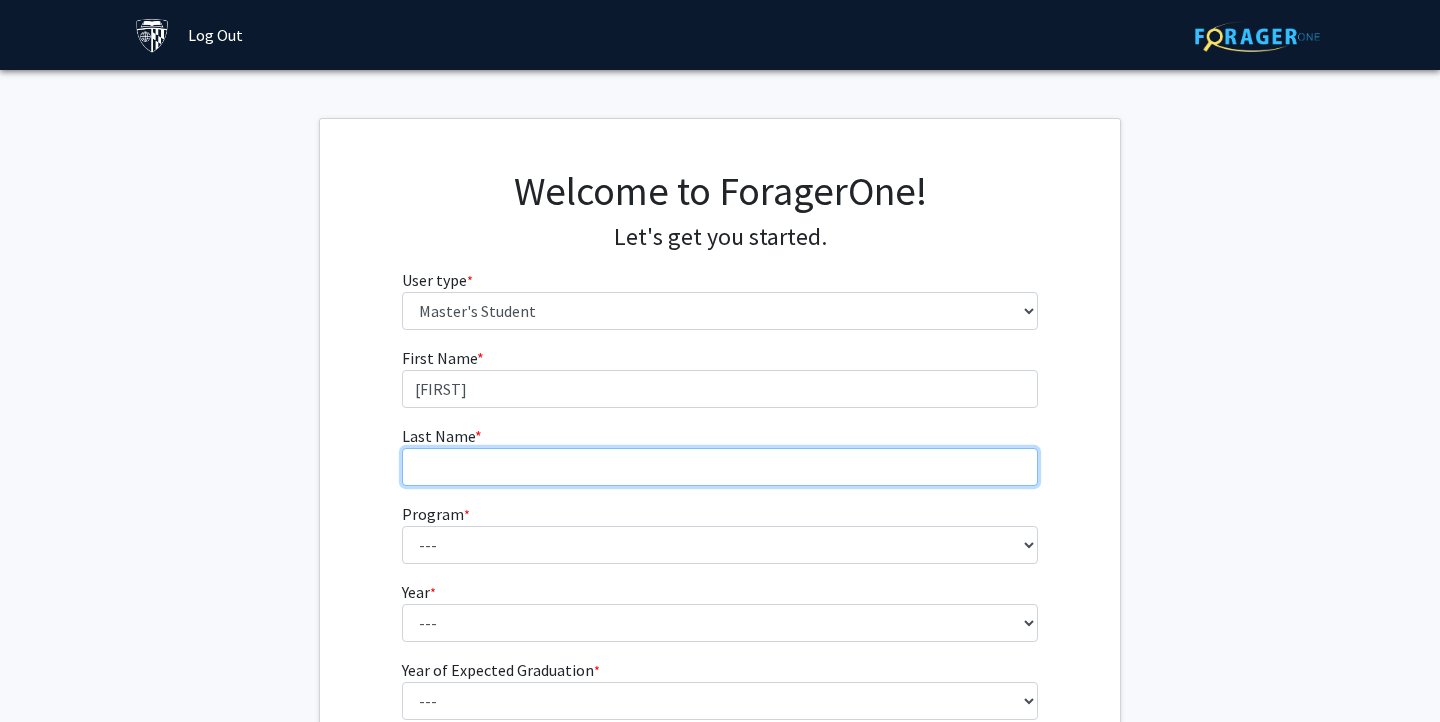 click on "Last Name * required" at bounding box center [720, 467] 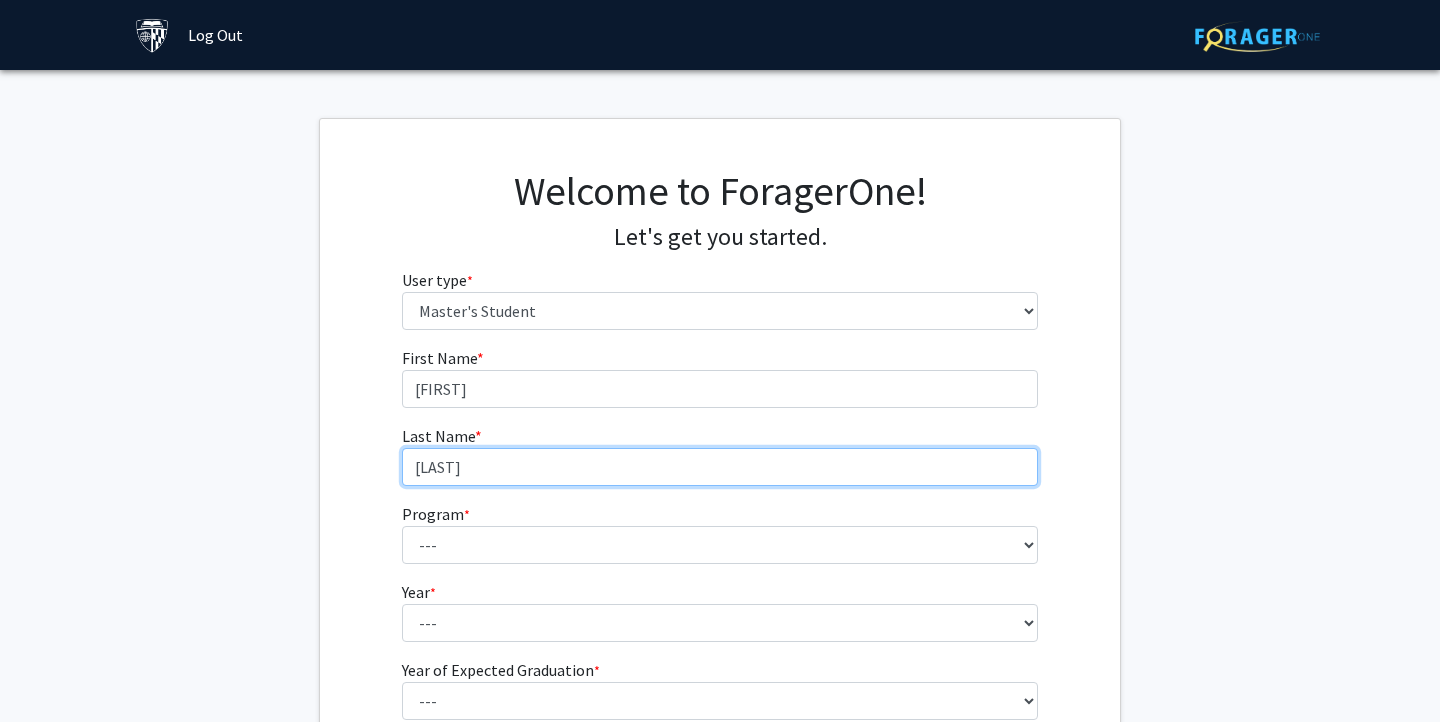 type on "[LAST]" 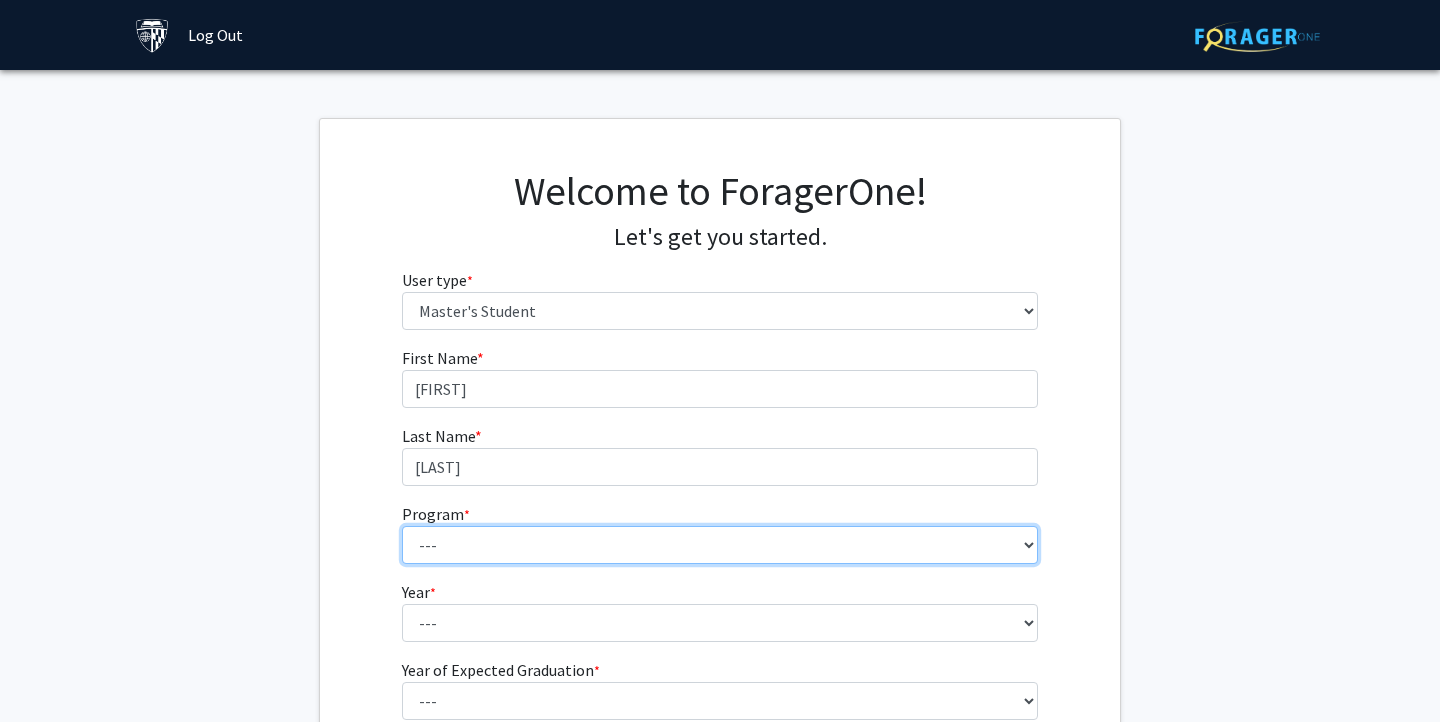 click on "---  Anatomy Education   Applied and Computational Mathematics   Applied Biomedical Engineering   Applied Economics   Applied Economics   Applied Health Sciences Informatics   Applied Mathematics and Statistics   Applied Physics   Applied Science in Community-Based Primary Health Care Programs in Global Health   Applied Science in Global Health Planning and Management   Applied Science in Humanitarian Health   Applied Science in Patient Safety and Healthcare Quality   Applied Science in Population Health Management   Applied Science in Spatial Analysis for Public Health   Artificial Intelligence   Audio Science: Acoustics   Audio Sciences: Recording and Production   Biochemistry and Molecular Biology   Bioengineering Innovation and Design   Bioethics   Bioinformatics   Biology   Biomedical Engineering   Biophysics   Biostatistics   Biotechnology   Biotechnology   Biotechnology Enterprise and Entrepreneurship   Business Administration   Business Analytics and Risk Management   Civil Engineering   Classics" at bounding box center [720, 545] 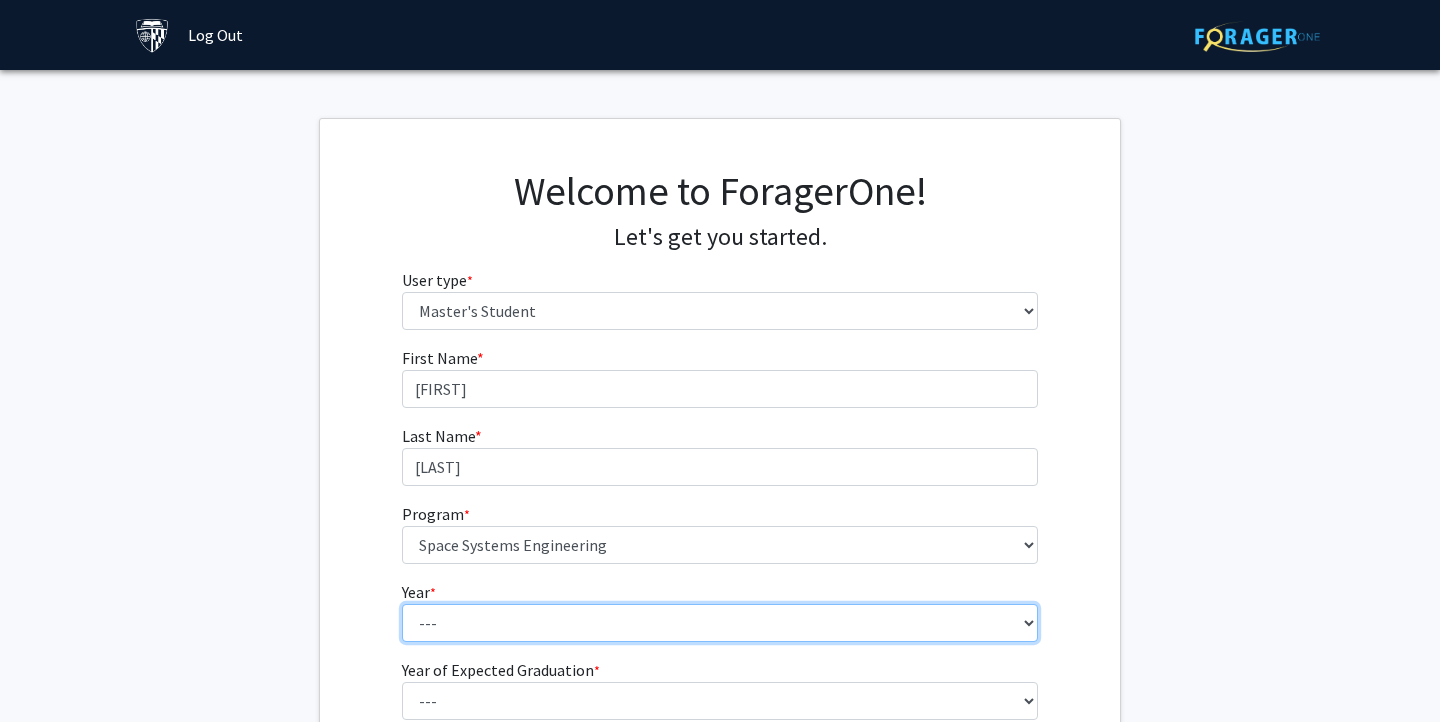 click on "---  First Year   Second Year" at bounding box center [720, 623] 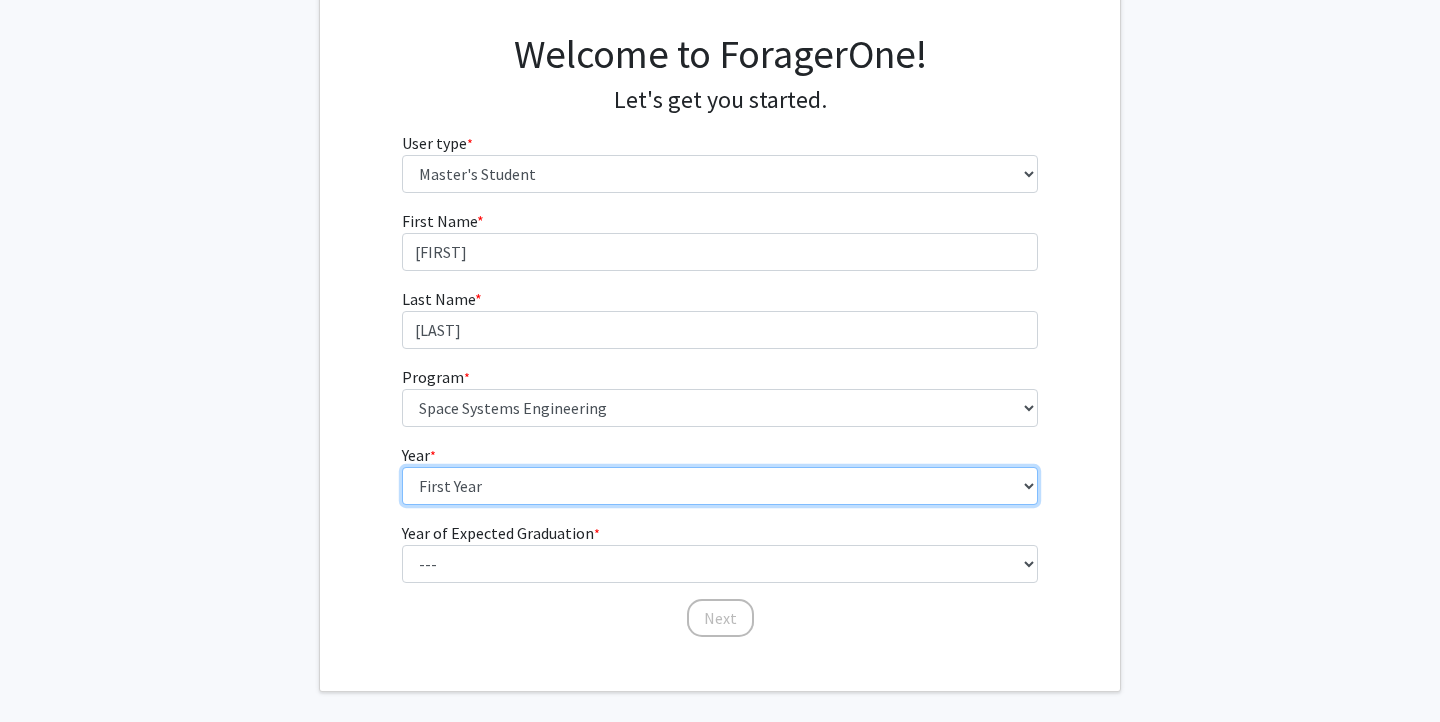 scroll, scrollTop: 142, scrollLeft: 0, axis: vertical 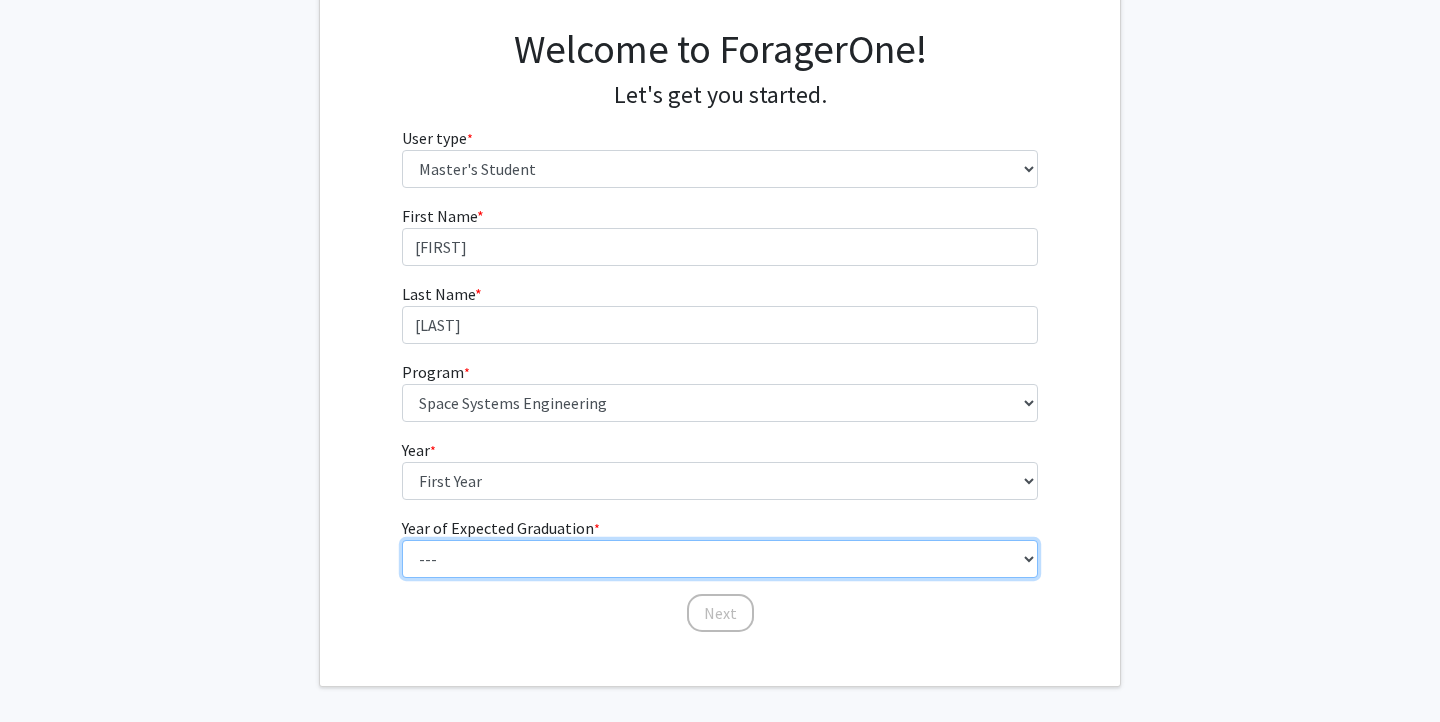 click on "---  2025   2026   2027   2028   2029   2030   2031   2032   2033   2034" at bounding box center [720, 559] 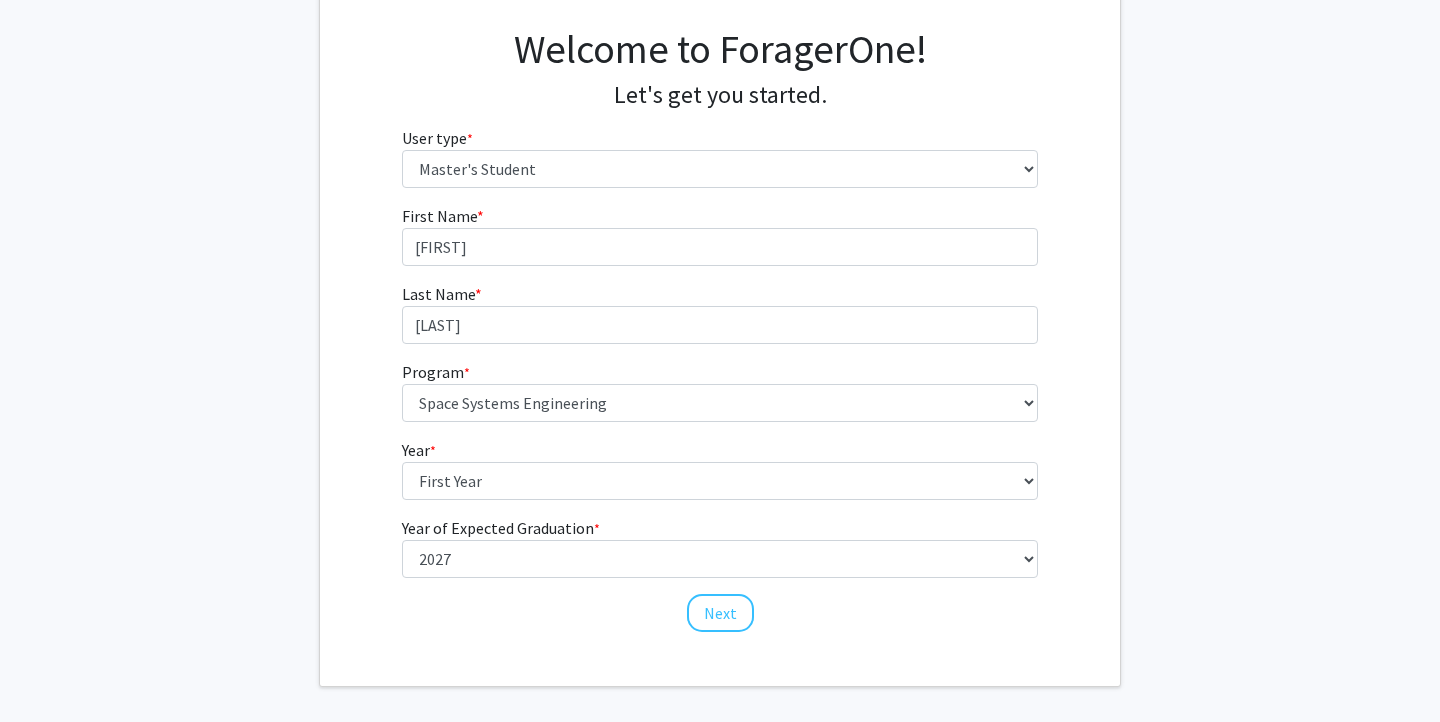click on "First Name * required [FIRST] Last Name * required [LAST]  Program  * required ---  Anatomy Education   Applied and Computational Mathematics   Applied Biomedical Engineering   Applied Economics   Applied Economics   Applied Health Sciences Informatics   Applied Mathematics and Statistics   Applied Physics   Applied Science in Community-Based Primary Health Care Programs in Global Health   Applied Science in Global Health Planning and Management   Applied Science in Humanitarian Health   Applied Science in Patient Safety and Healthcare Quality   Applied Science in Population Health Management   Applied Science in Spatial Analysis for Public Health   Artificial Intelligence   Audio Science: Acoustics   Audio Sciences: Recording and Production   Biochemistry and Molecular Biology   Bioengineering Innovation and Design   Bioethics   Bioinformatics   Biology   Biomedical Engineering   Biophysics   Biostatistics   Biotechnology   Biotechnology   Biotechnology Enterprise and Entrepreneurship   Civil Engineering  * *" 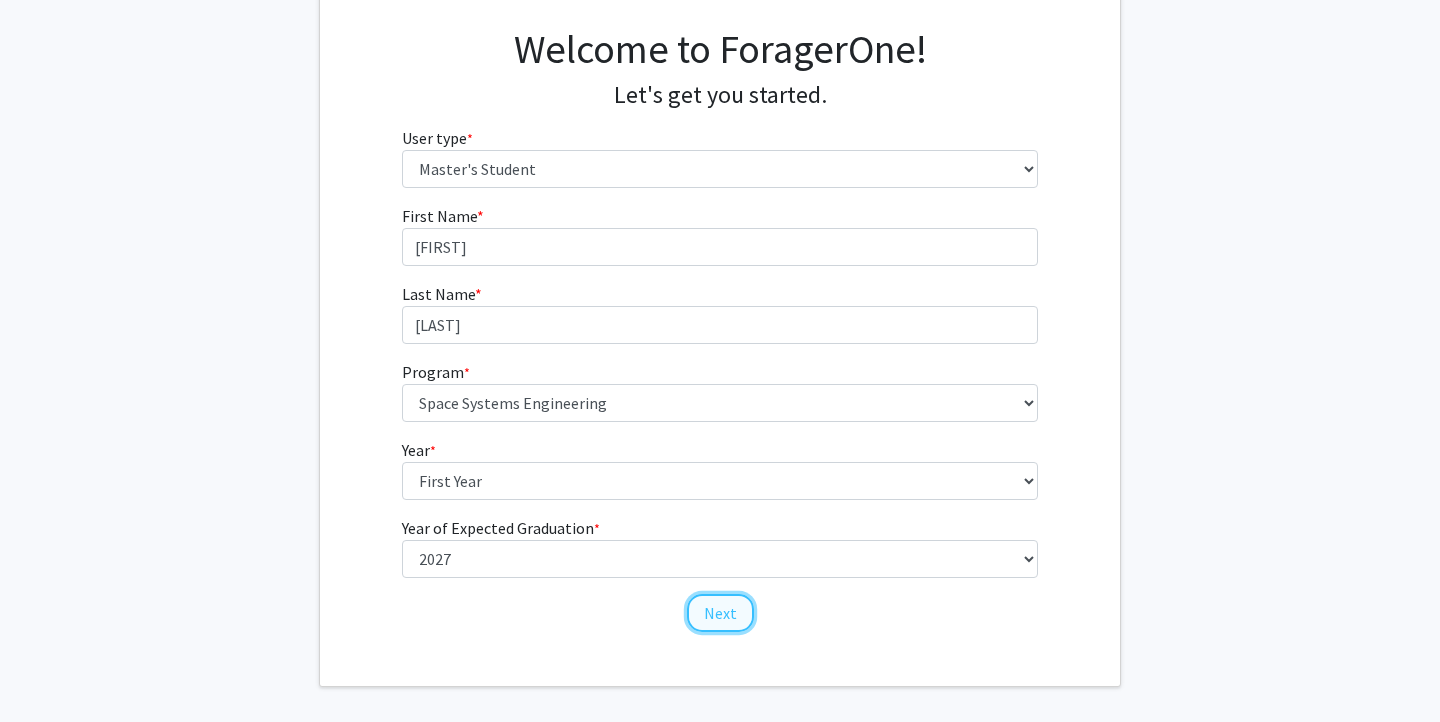 click on "Next" 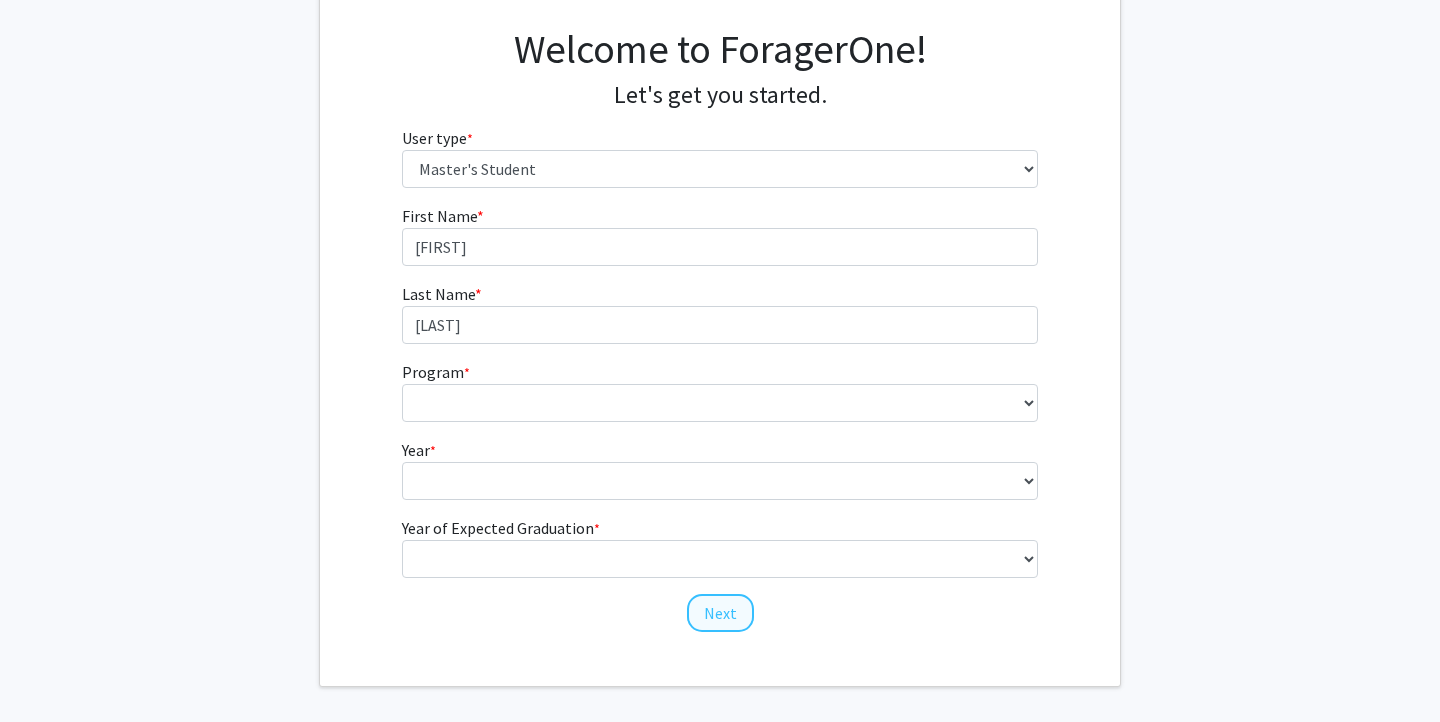 scroll, scrollTop: 0, scrollLeft: 0, axis: both 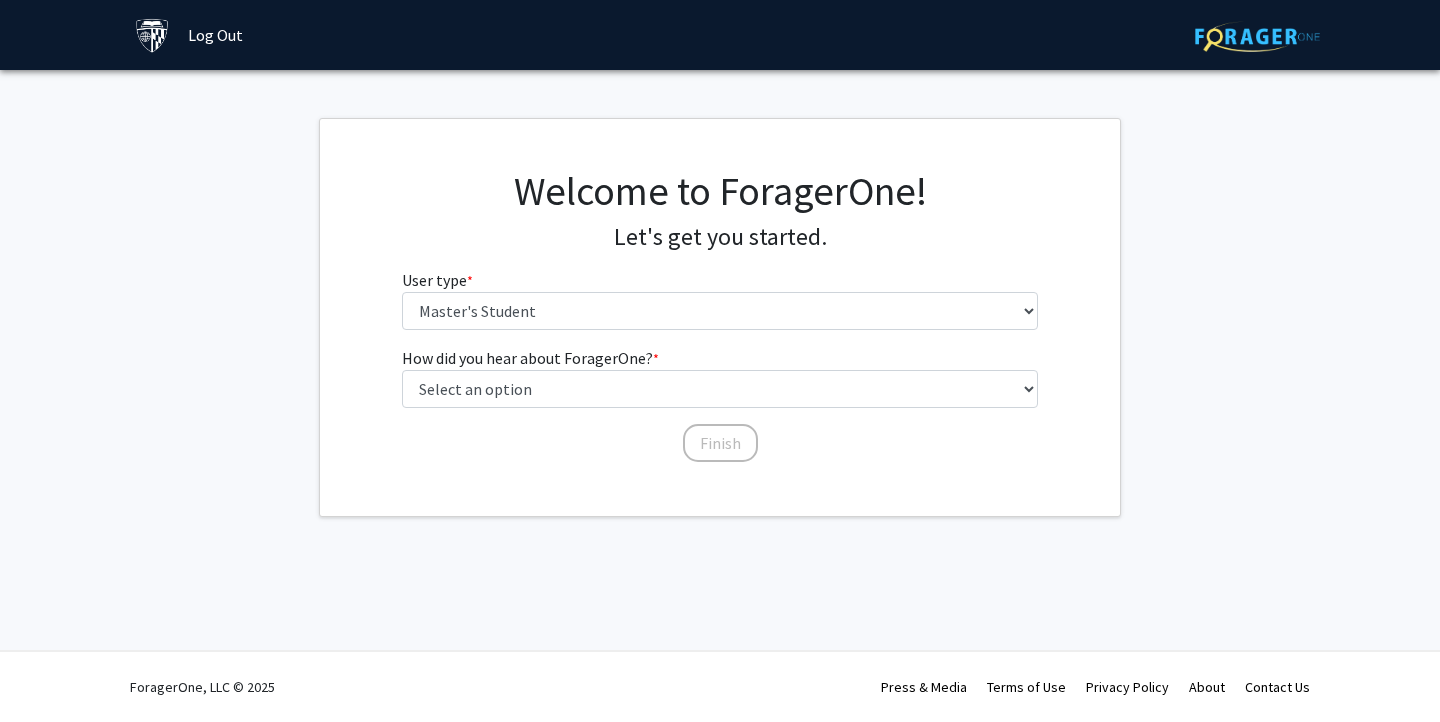 click on "How did you hear about ForagerOne? * required" at bounding box center (530, 358) 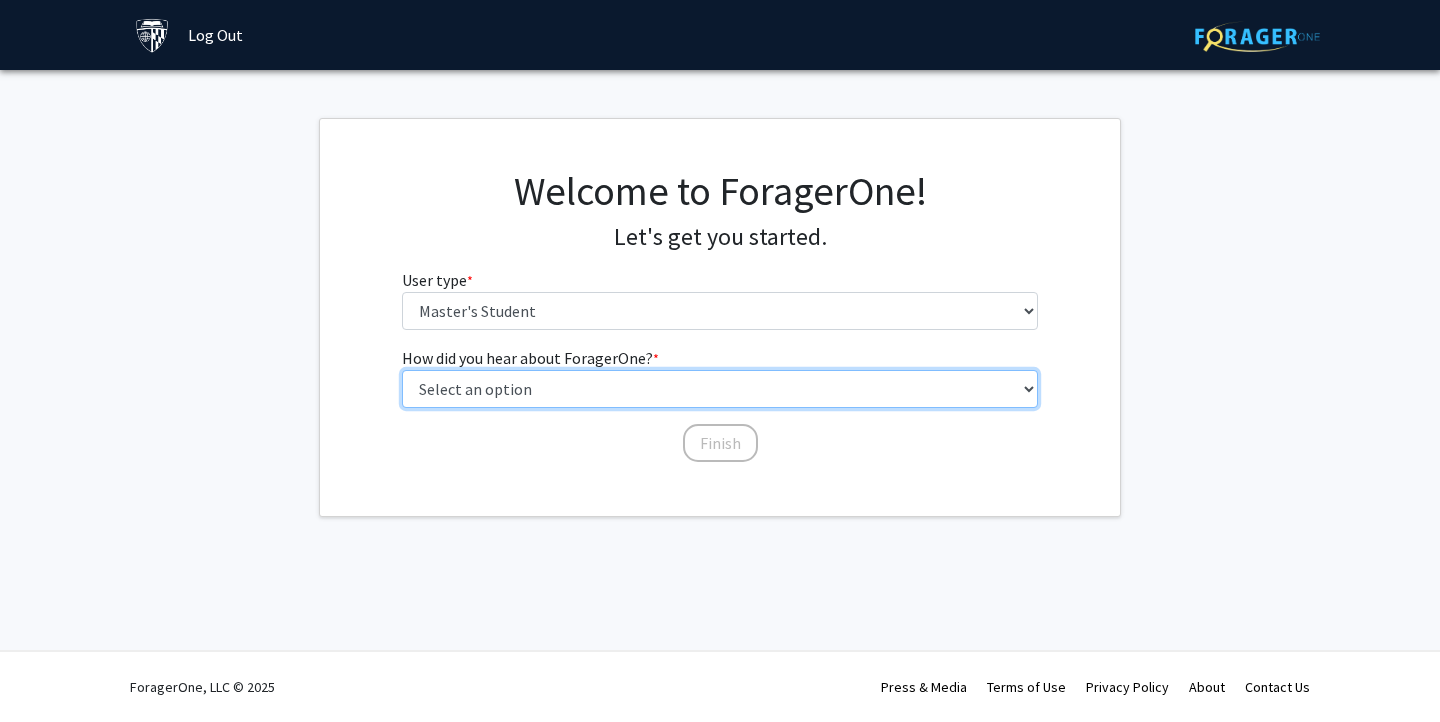 click on "Select an option  Peer/student recommendation   Faculty/staff recommendation   University website   University email or newsletter   Other" at bounding box center (720, 389) 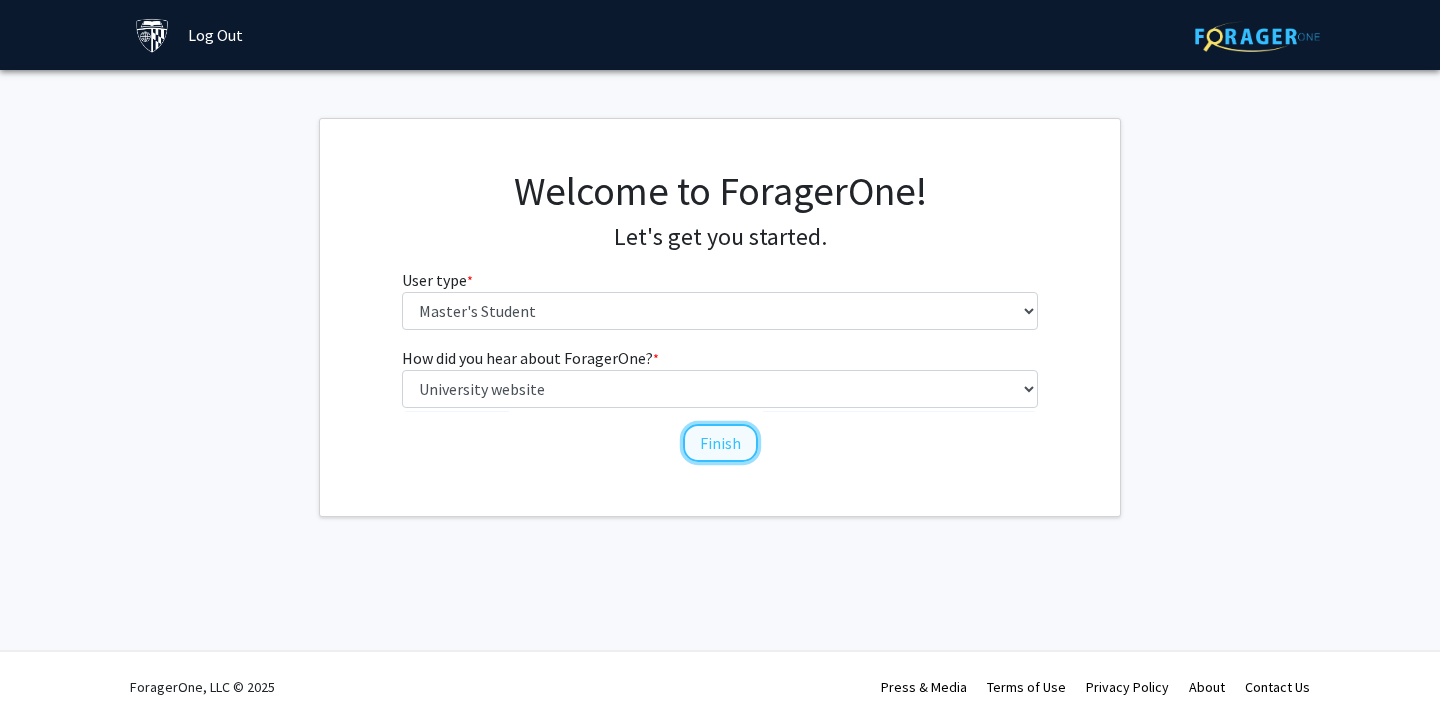 click on "Finish" 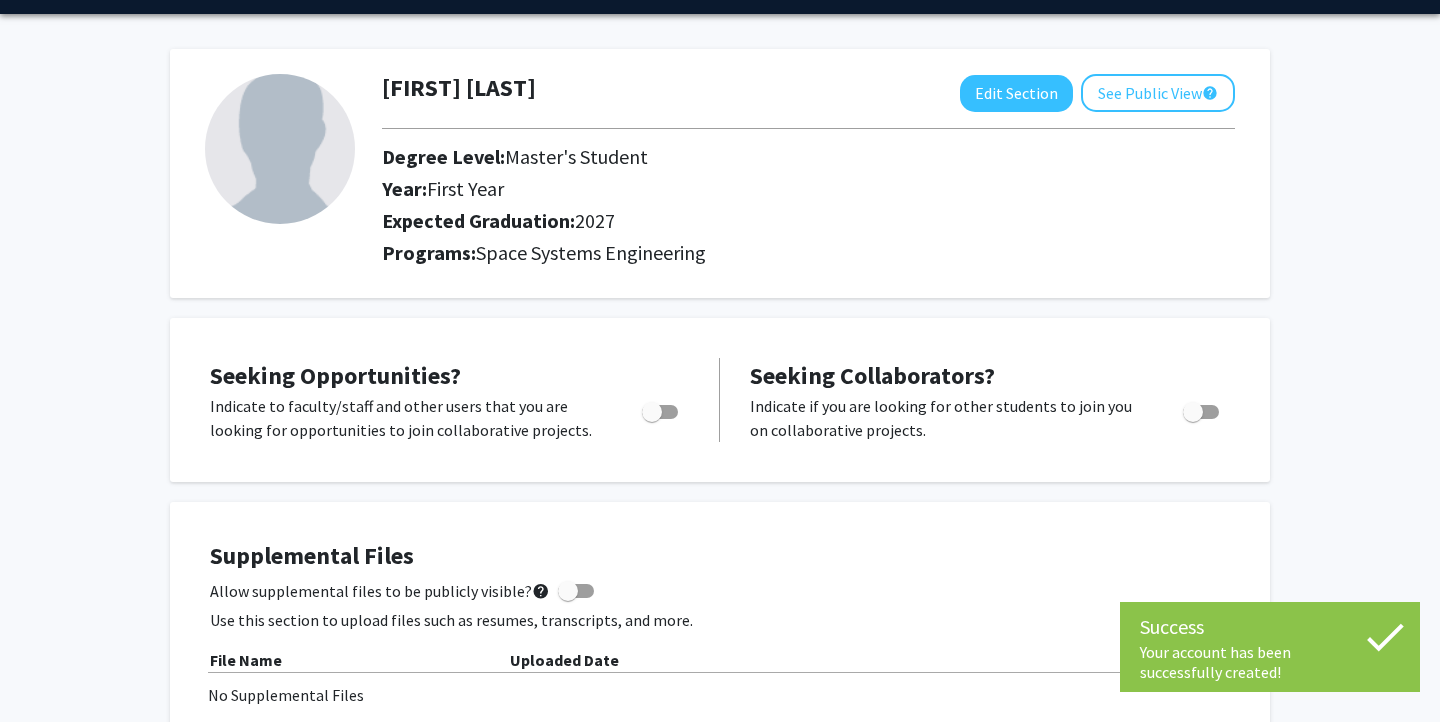 scroll, scrollTop: 62, scrollLeft: 0, axis: vertical 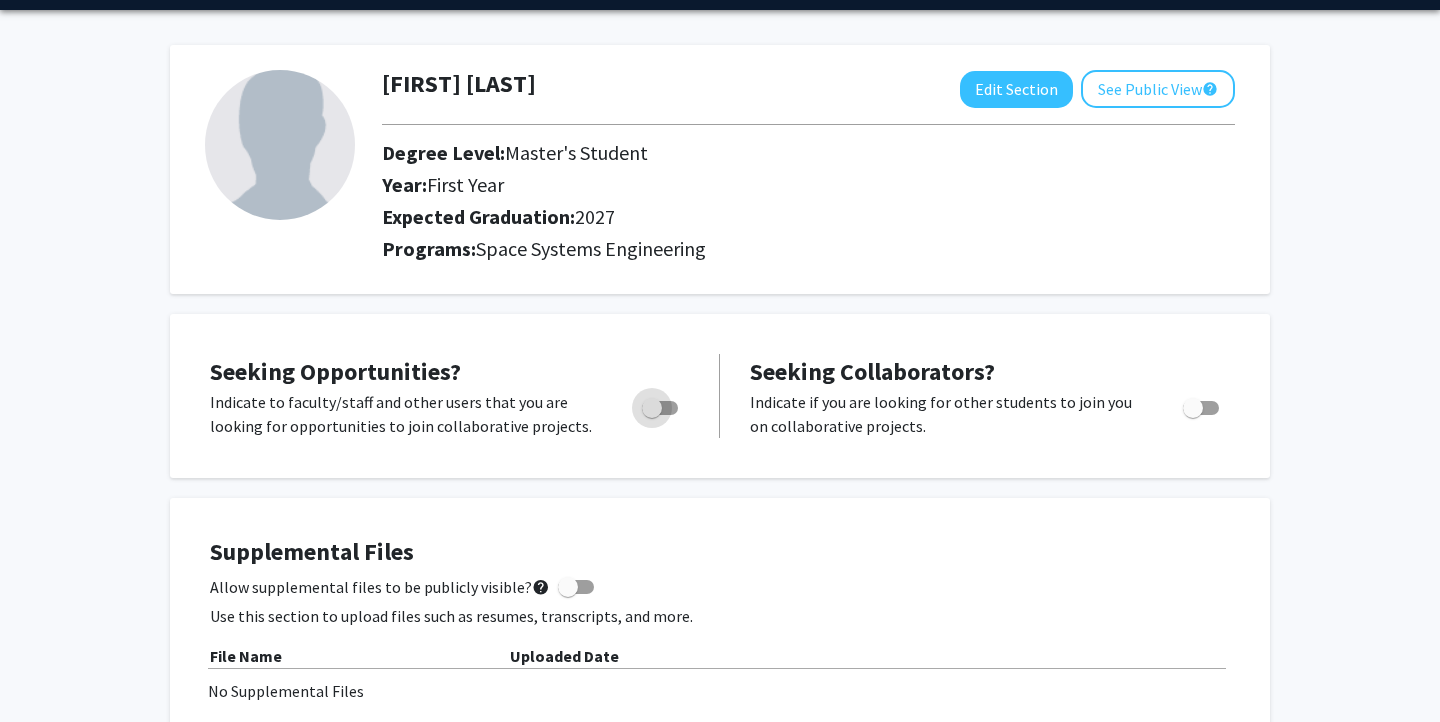 click at bounding box center [652, 408] 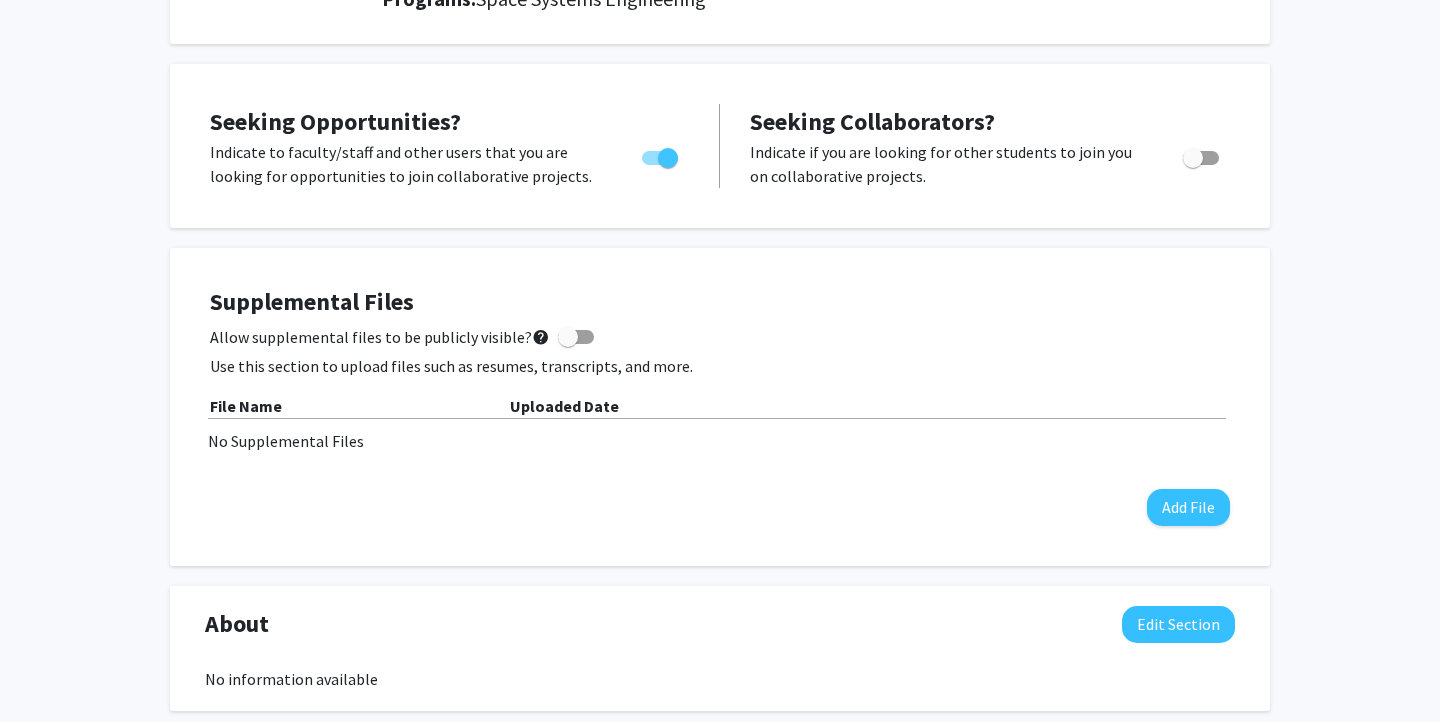 scroll, scrollTop: 0, scrollLeft: 0, axis: both 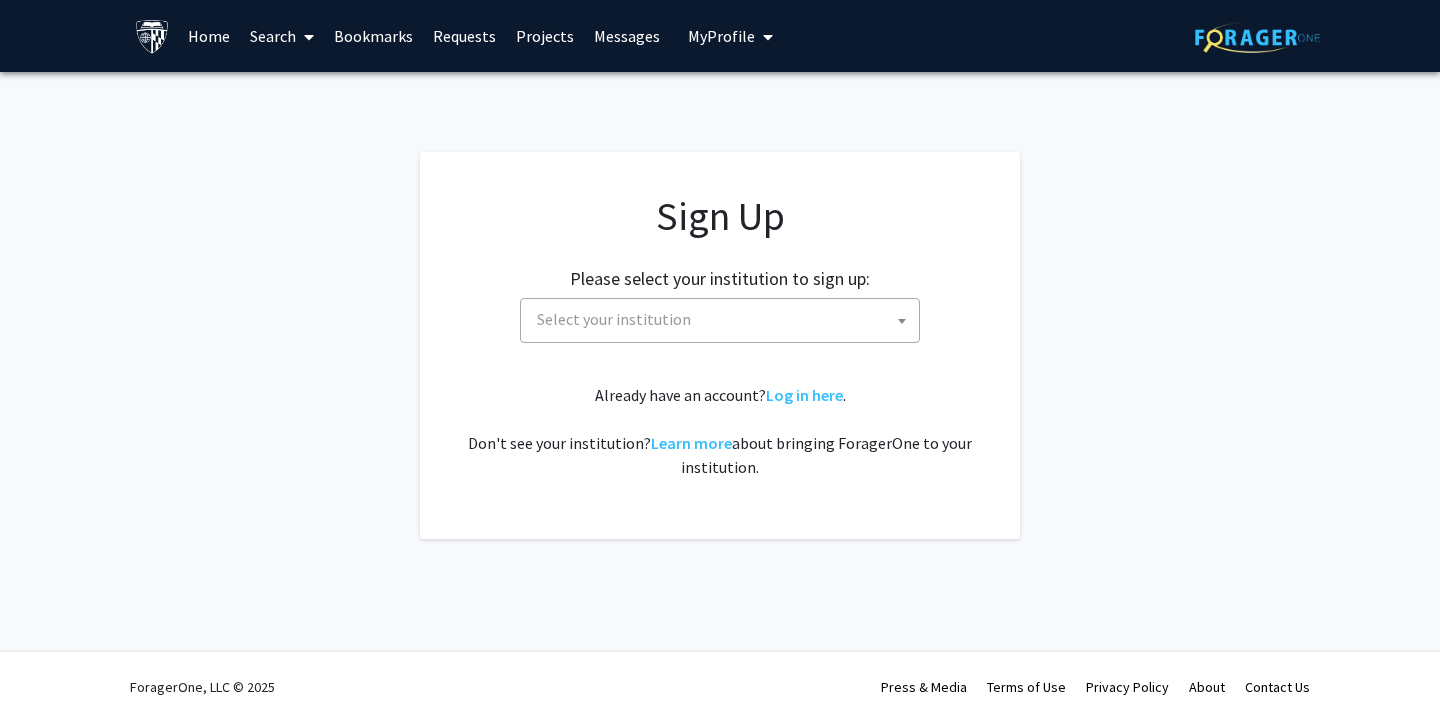 click on "Select your institution" at bounding box center [724, 319] 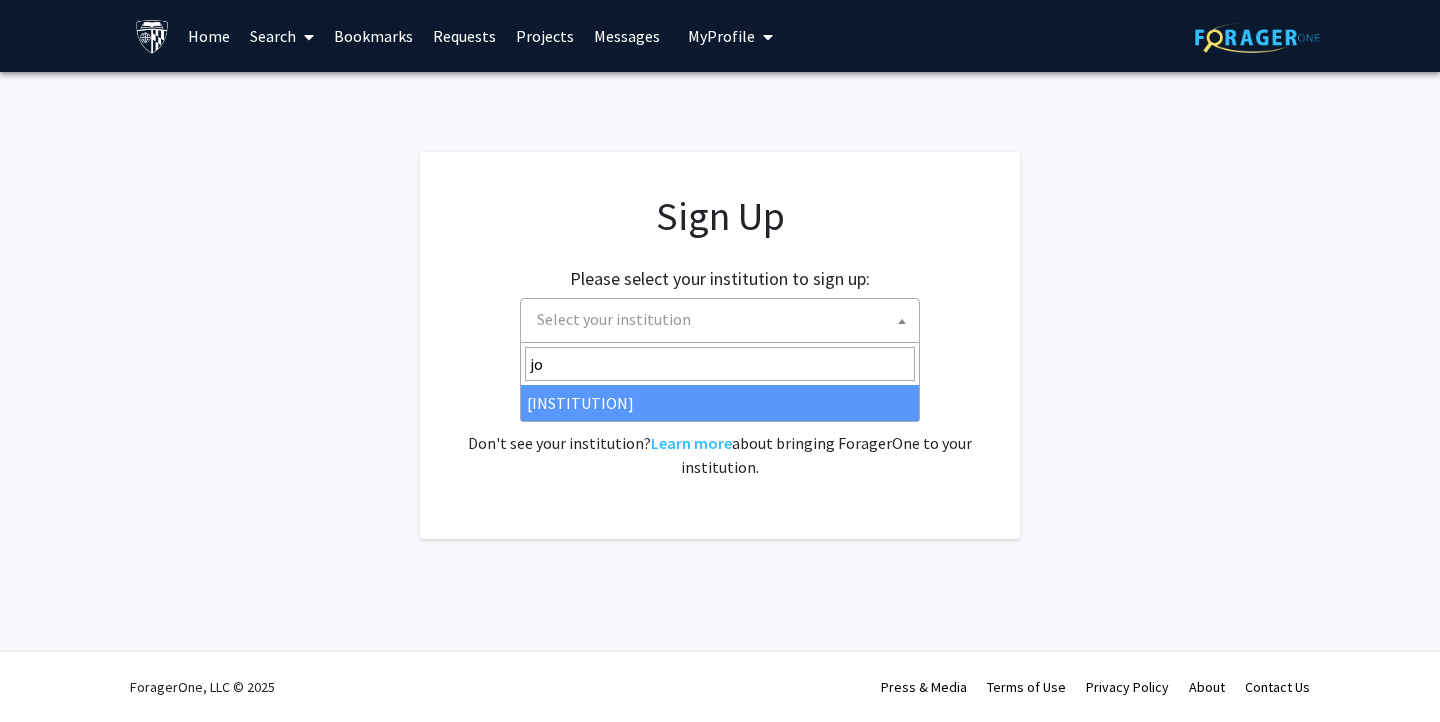 type on "jo" 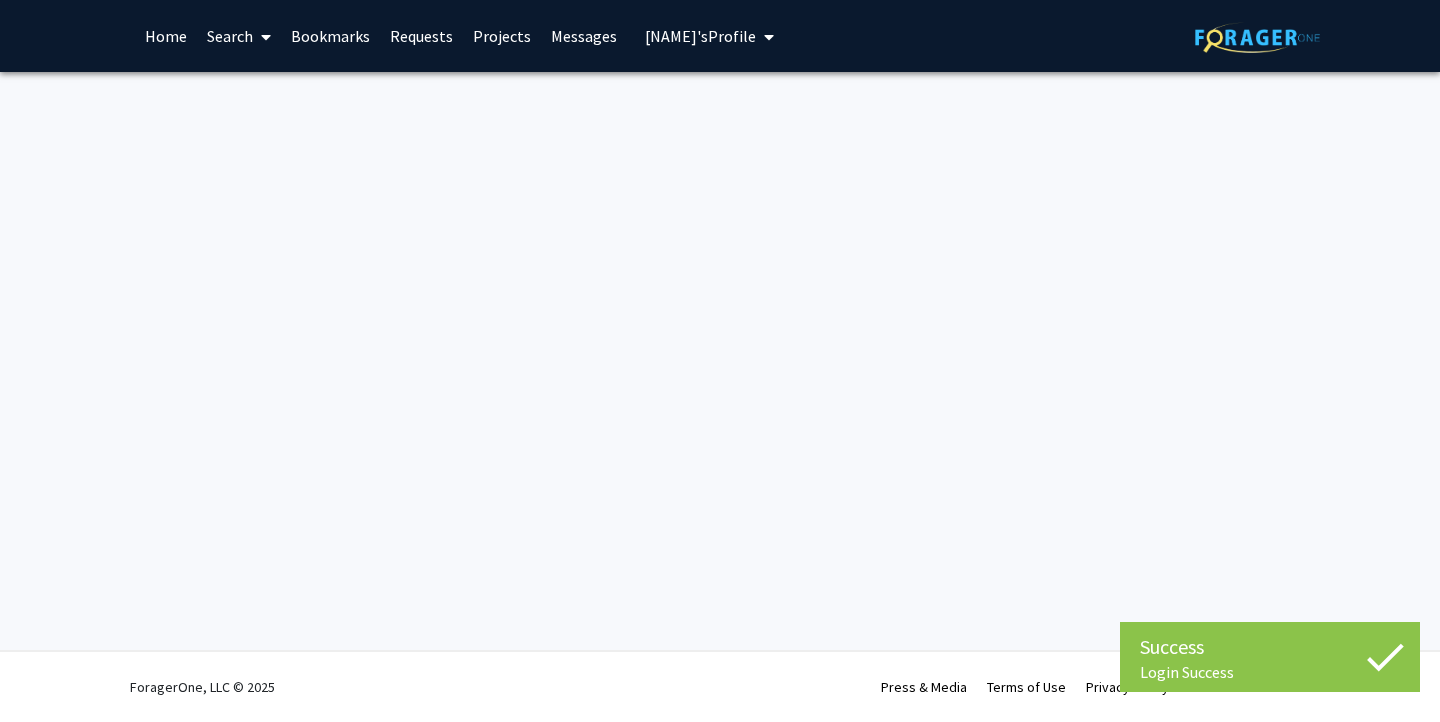 scroll, scrollTop: 0, scrollLeft: 0, axis: both 